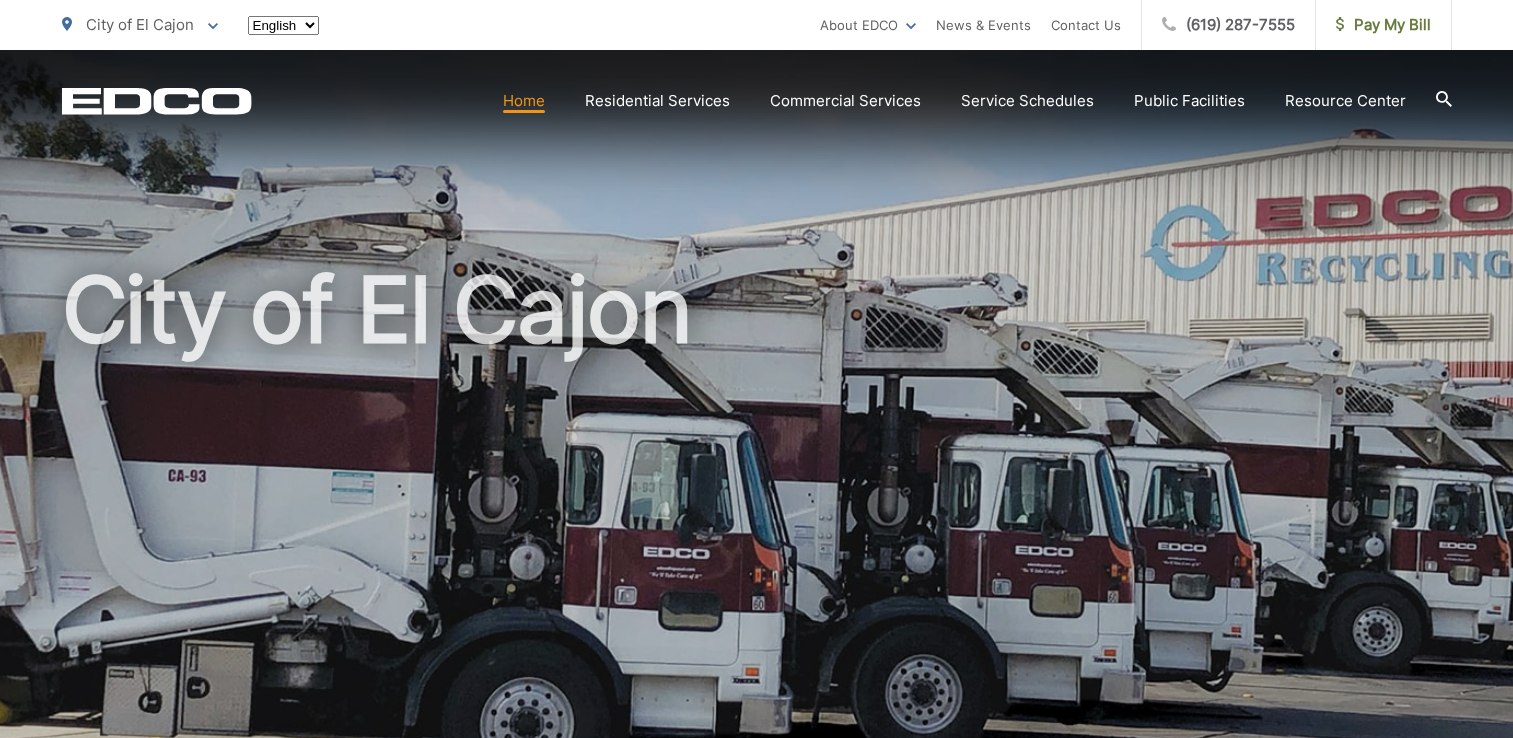 scroll, scrollTop: 0, scrollLeft: 0, axis: both 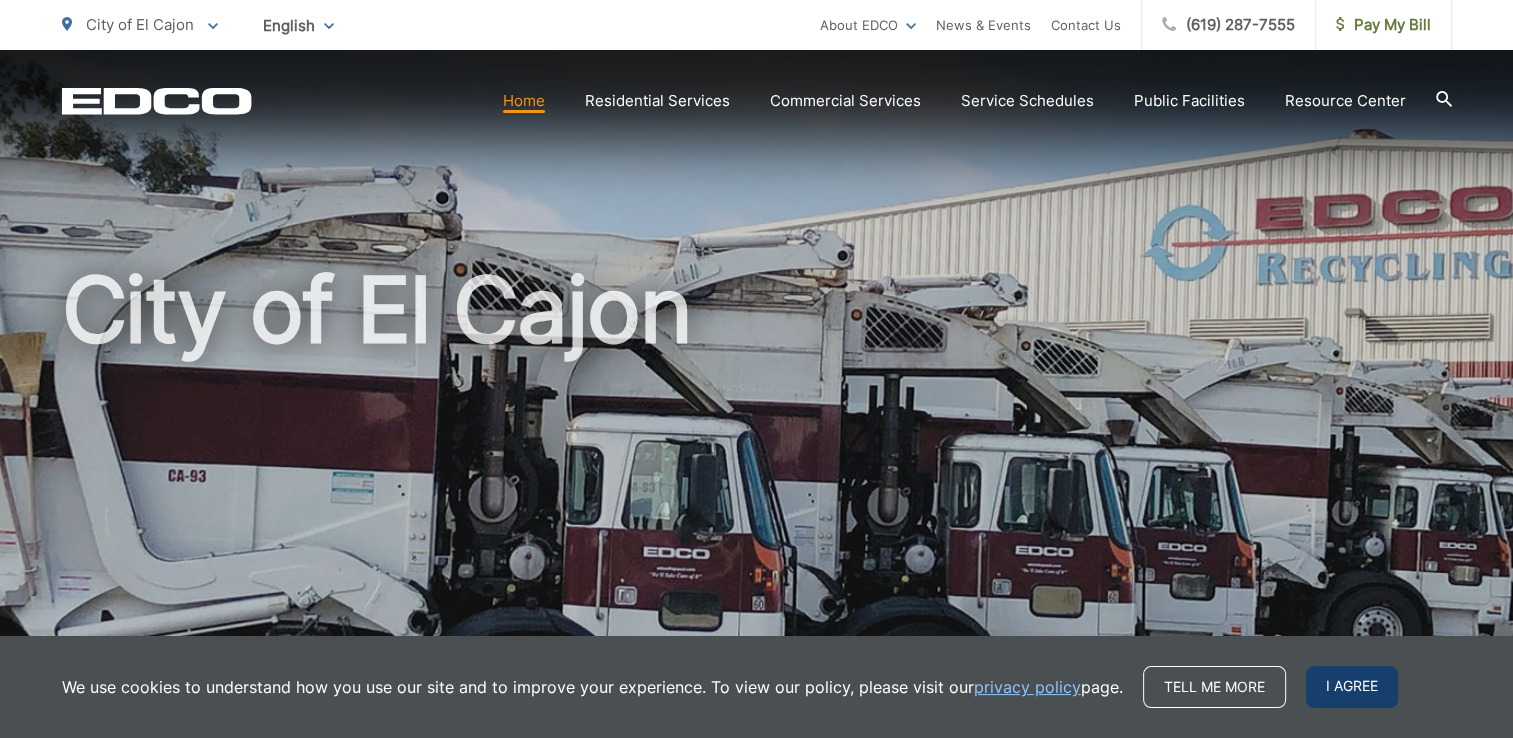 click on "I agree" at bounding box center (1352, 687) 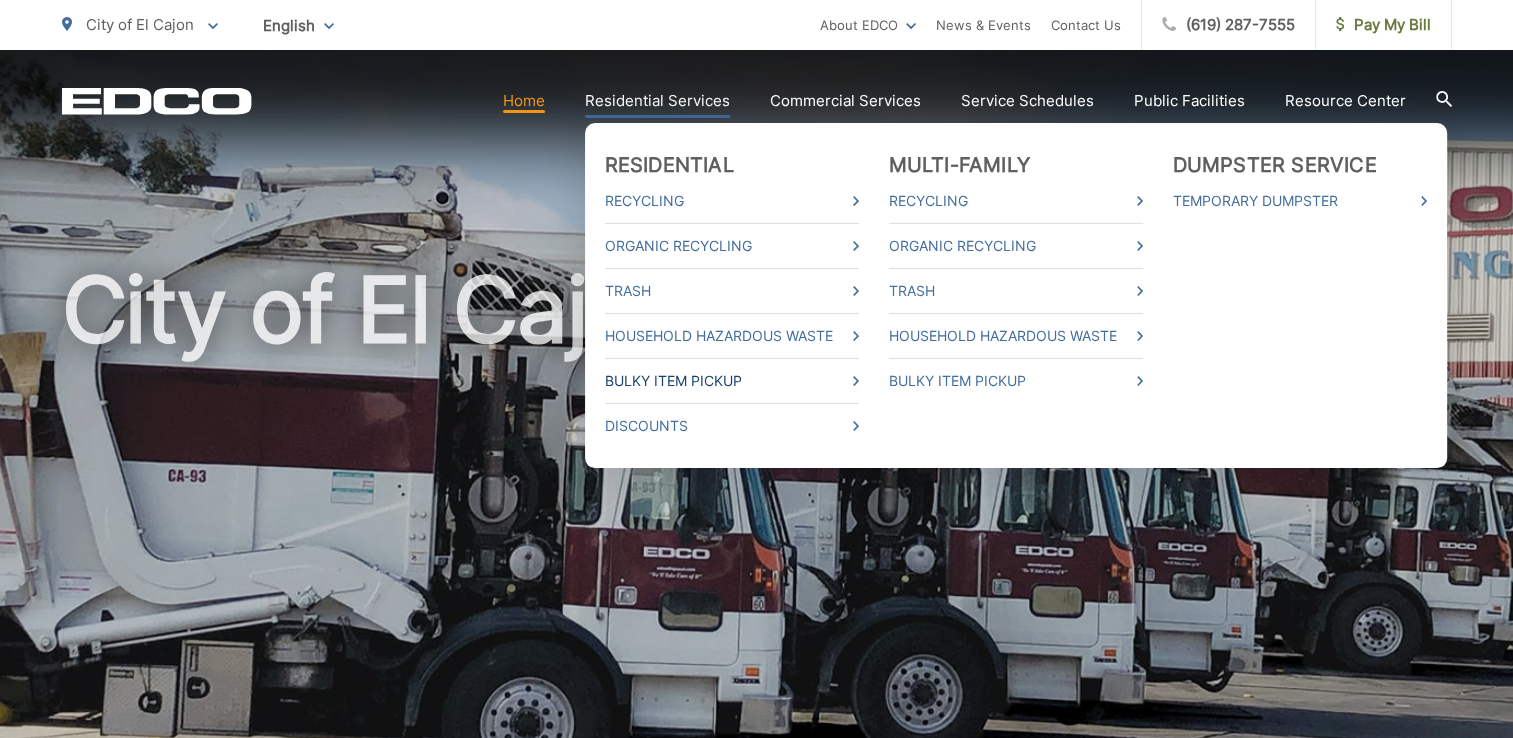click on "Bulky Item Pickup" at bounding box center [732, 381] 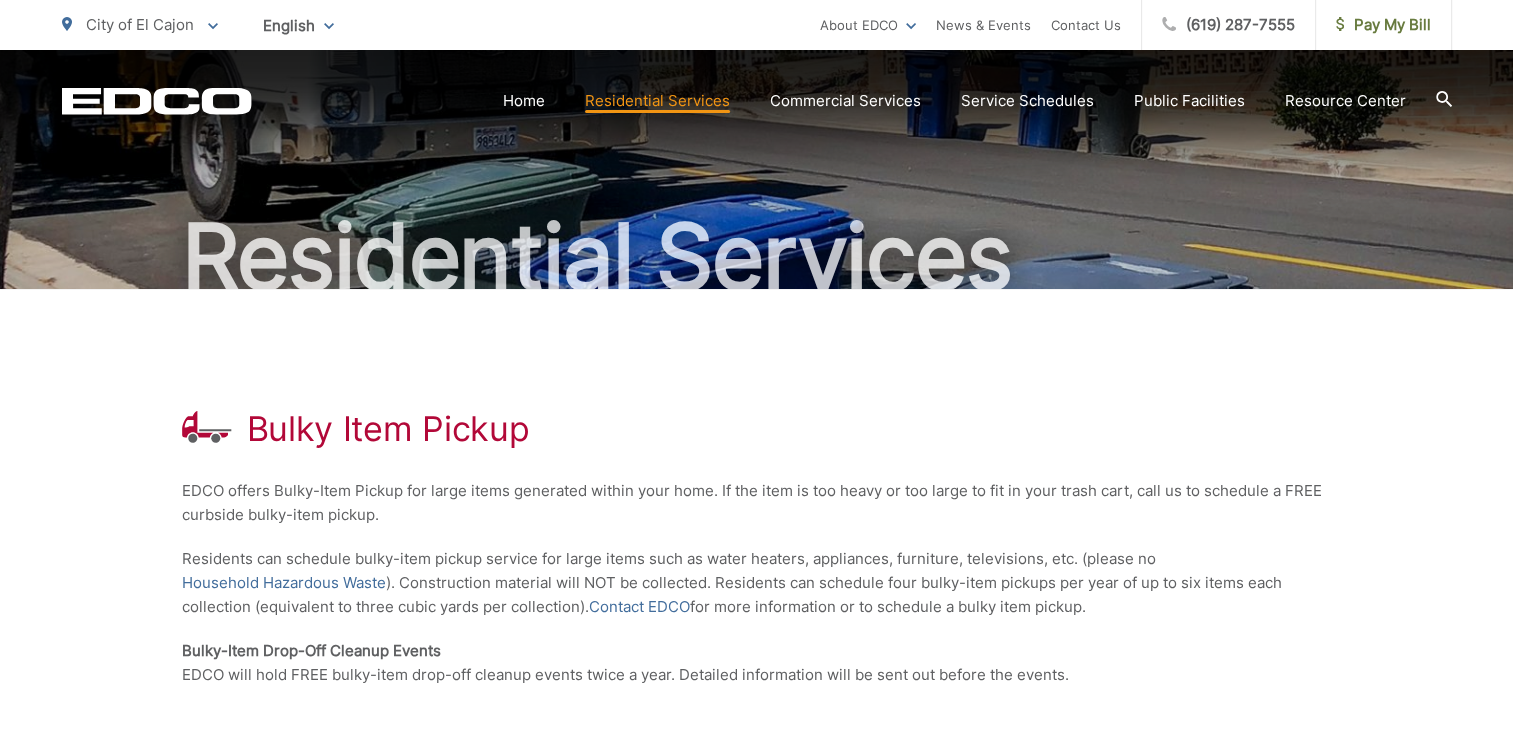 scroll, scrollTop: 300, scrollLeft: 0, axis: vertical 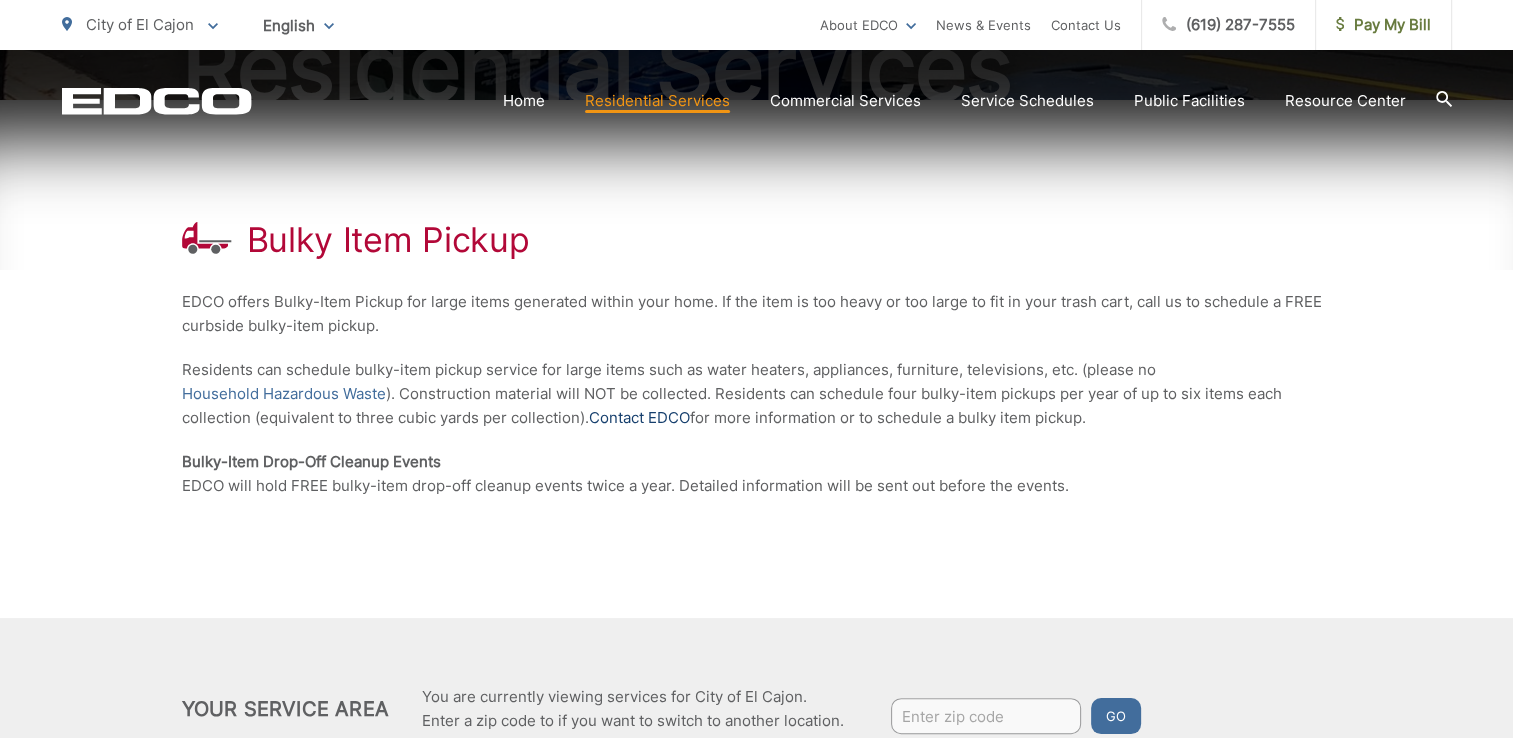 click on "Contact EDCO" at bounding box center [639, 418] 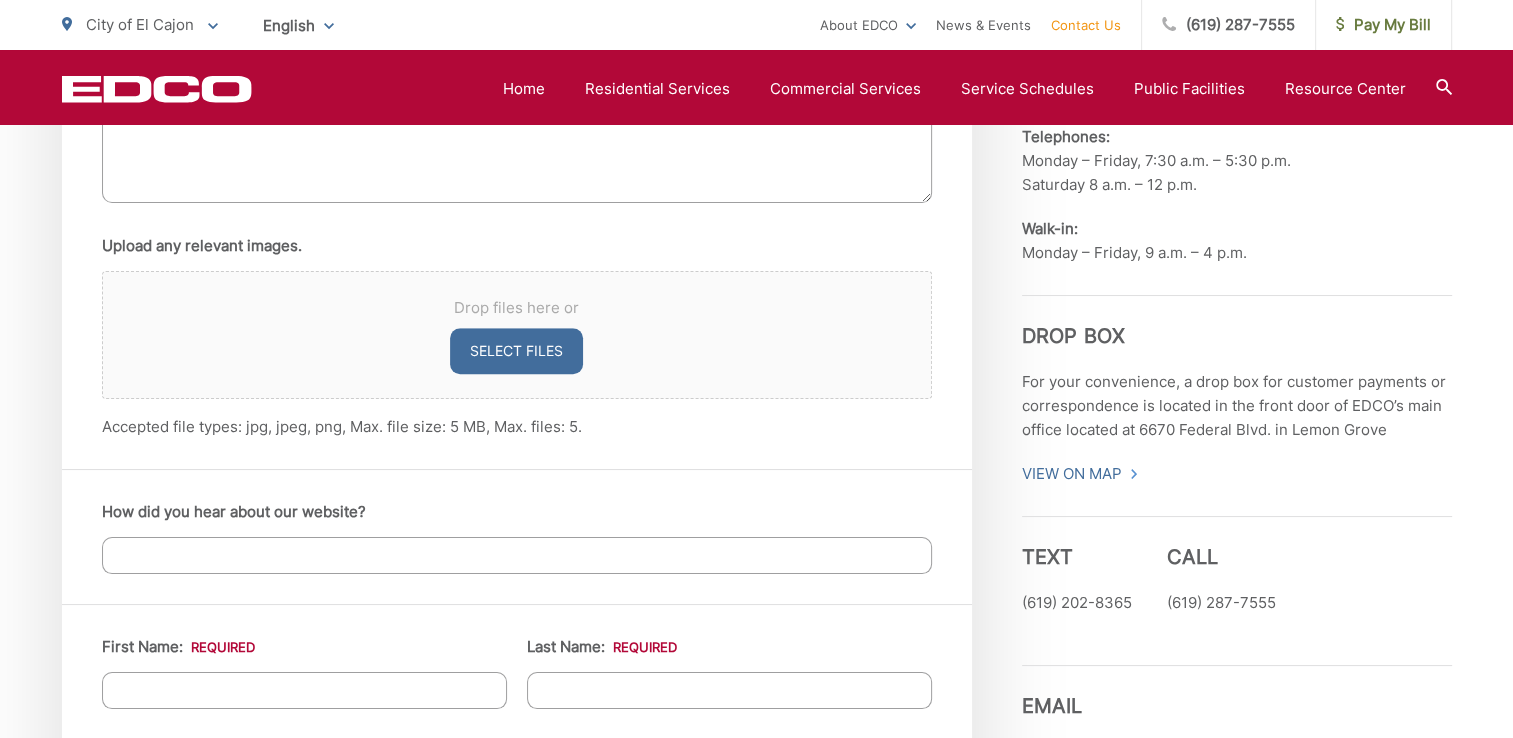 scroll, scrollTop: 1000, scrollLeft: 0, axis: vertical 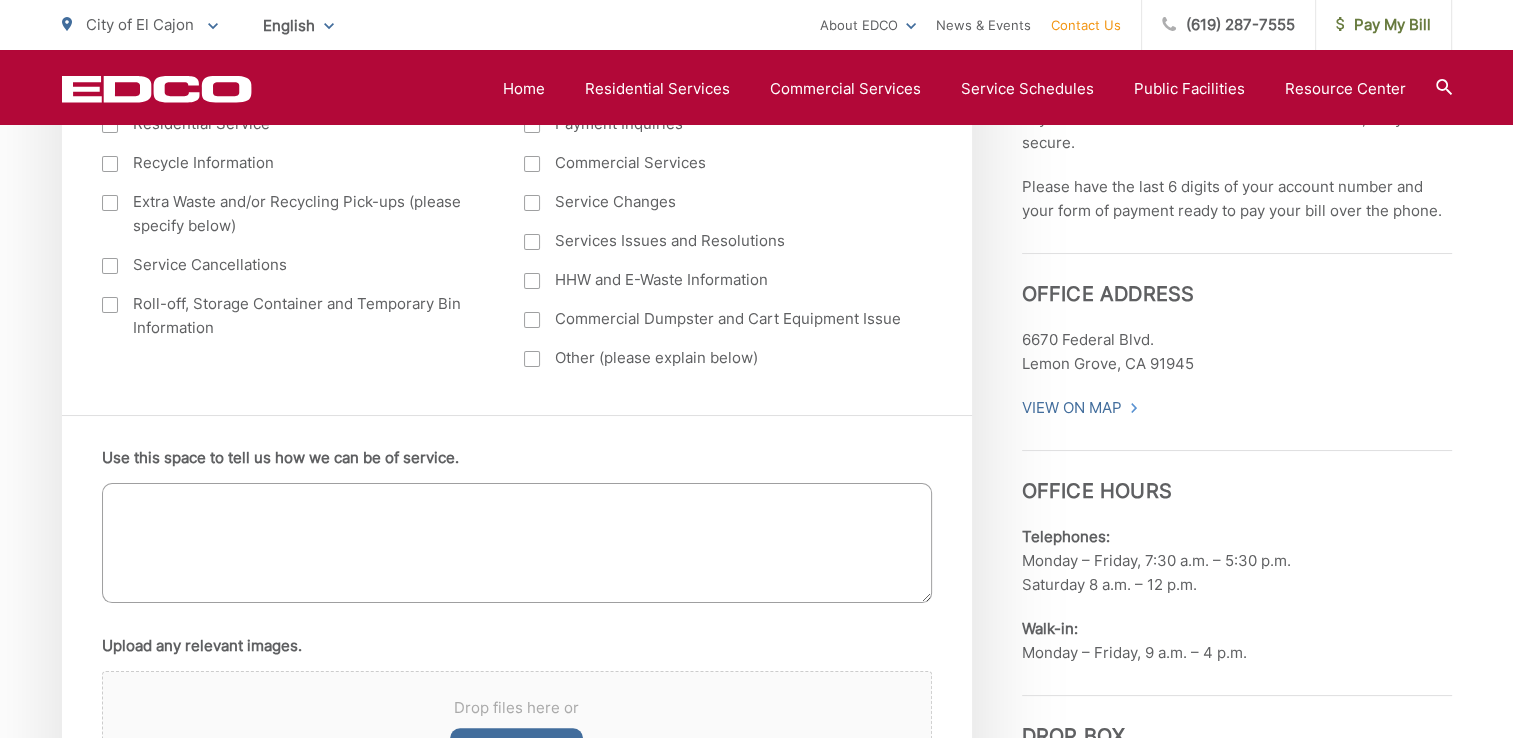 click on "Use this space to tell us how we can be of service." at bounding box center (517, 543) 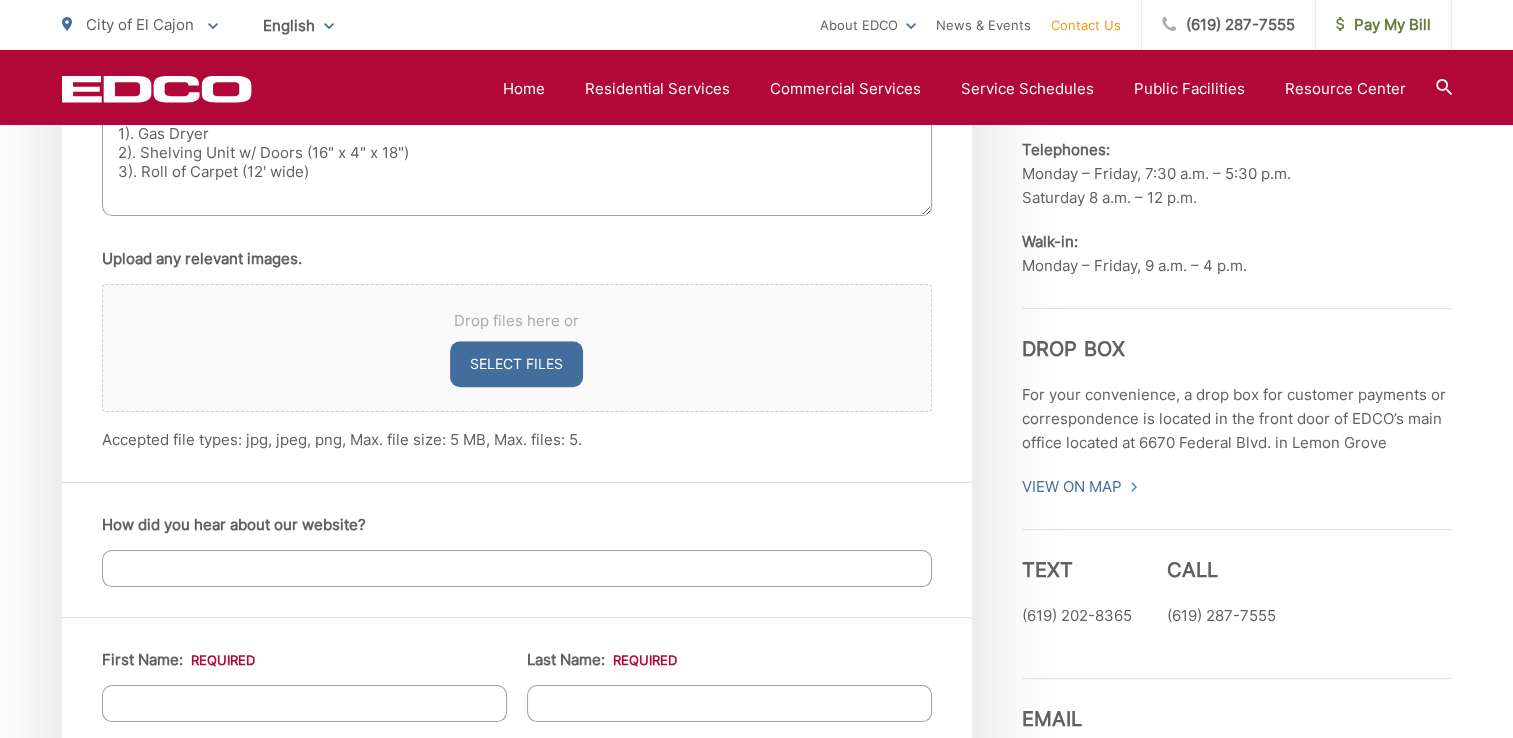 scroll, scrollTop: 1400, scrollLeft: 0, axis: vertical 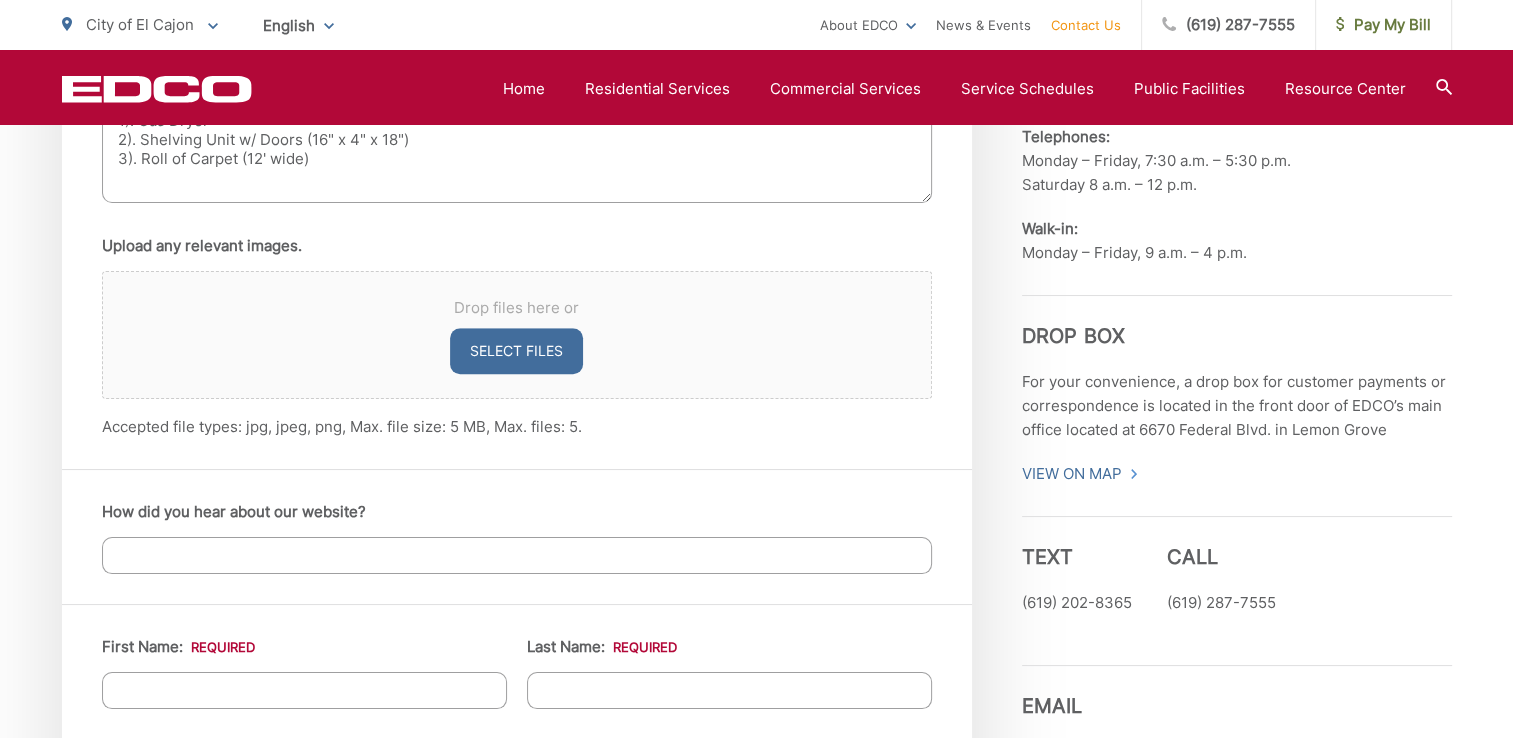 type on "Residential Bulky Item Pick Up. I have the following items for Pick Up:
1). Gas Dryer
2). Shelving Unit w/ Doors (16" x 4" x 18")
3). Roll of Carpet (12' wide)" 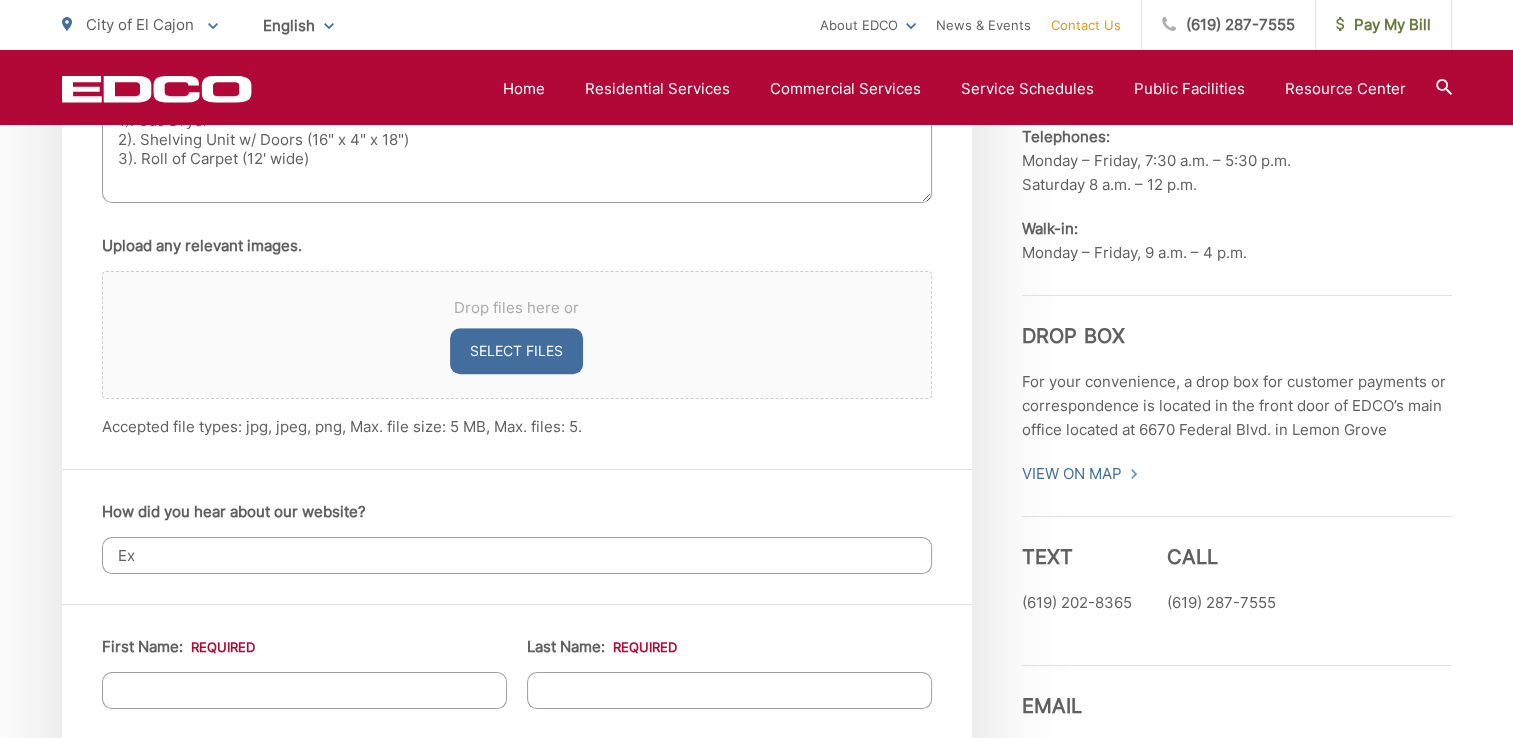 type on "E" 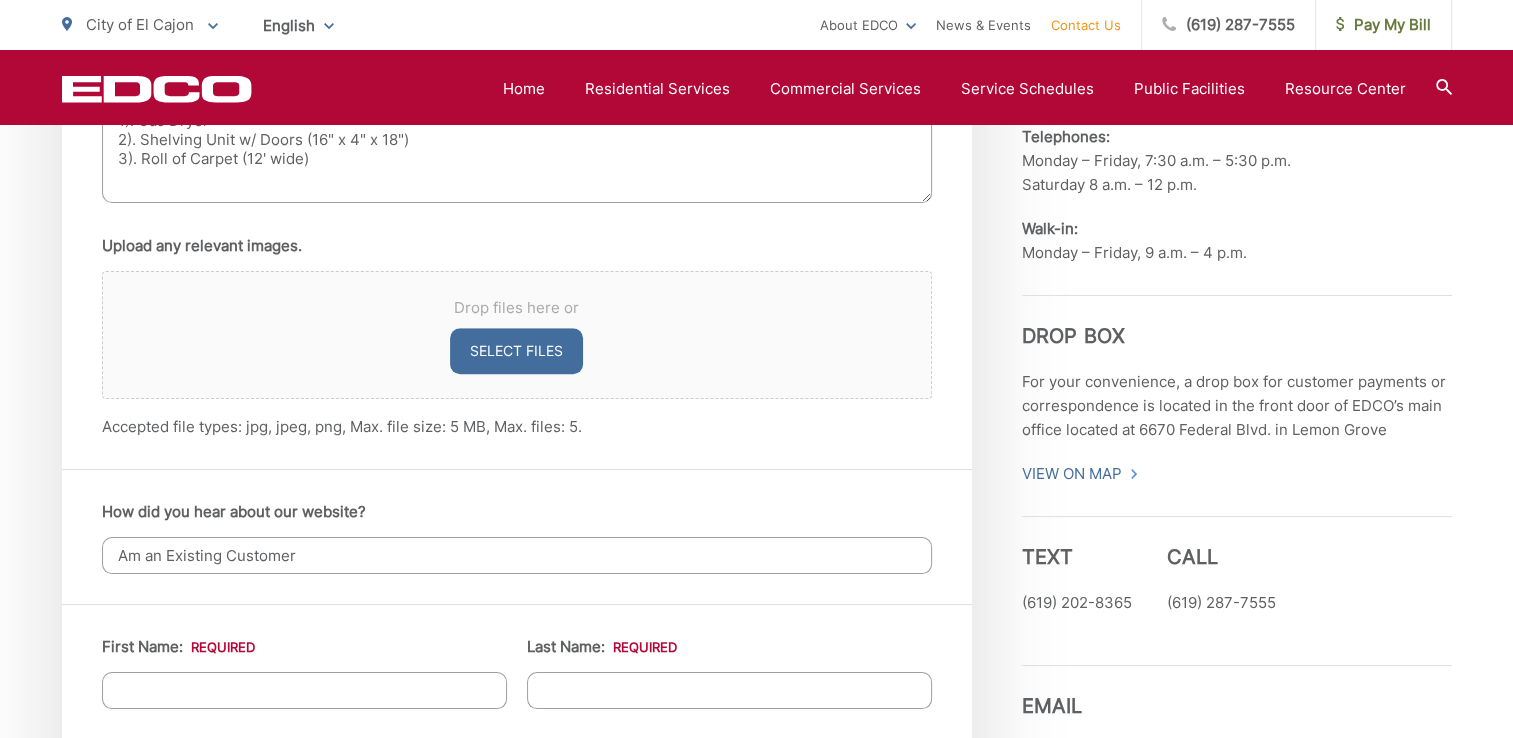 type on "Am an Existing Customer" 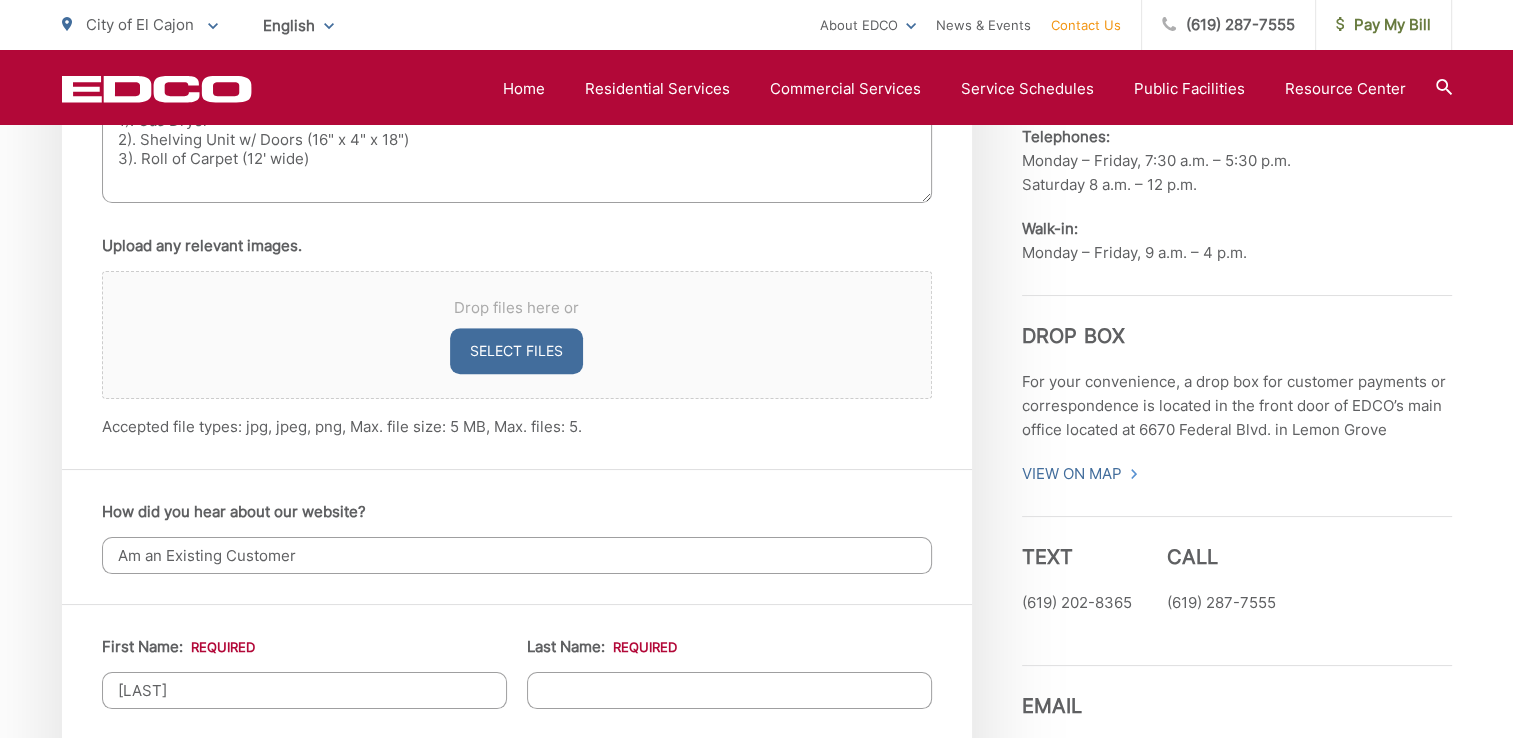 type on "[LAST]" 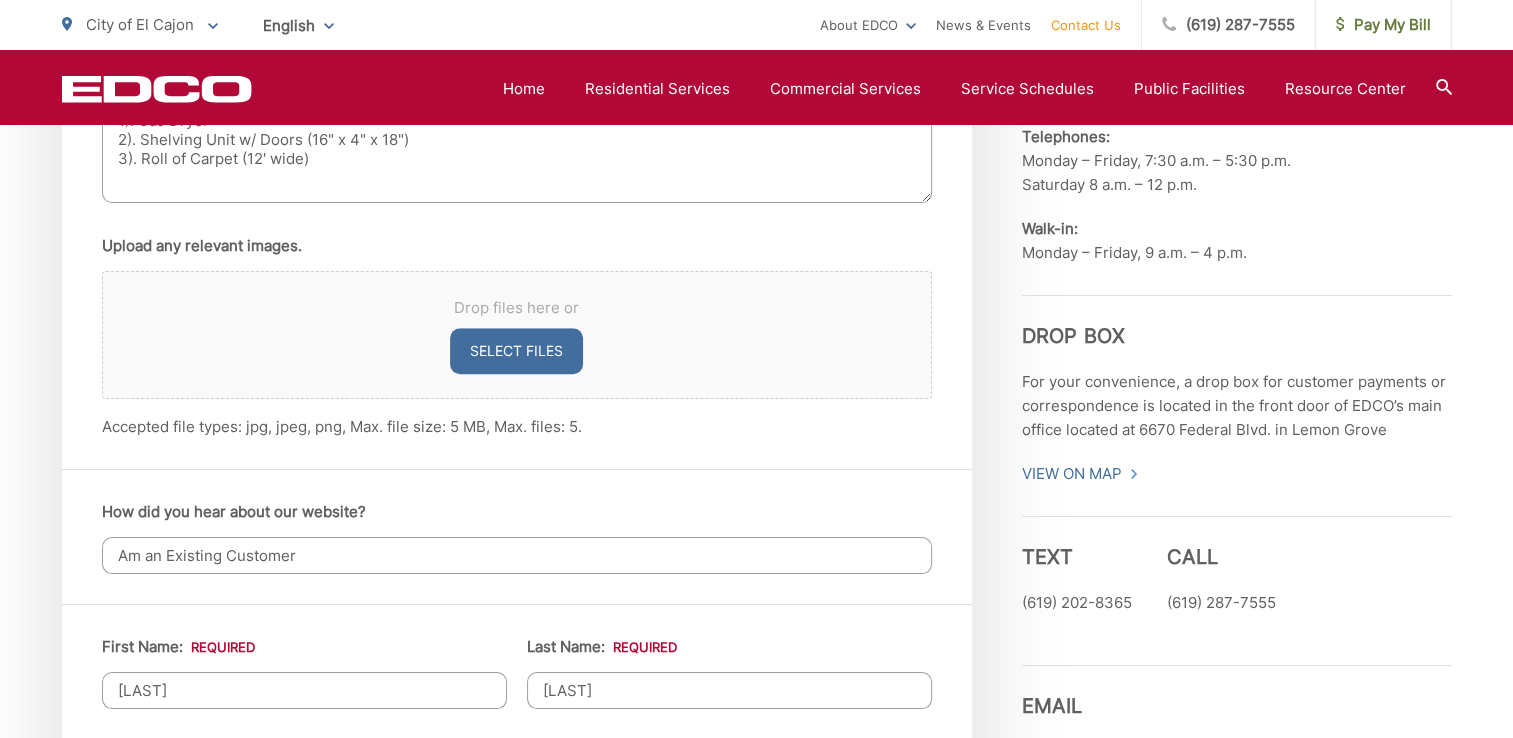 type on "Pastologie" 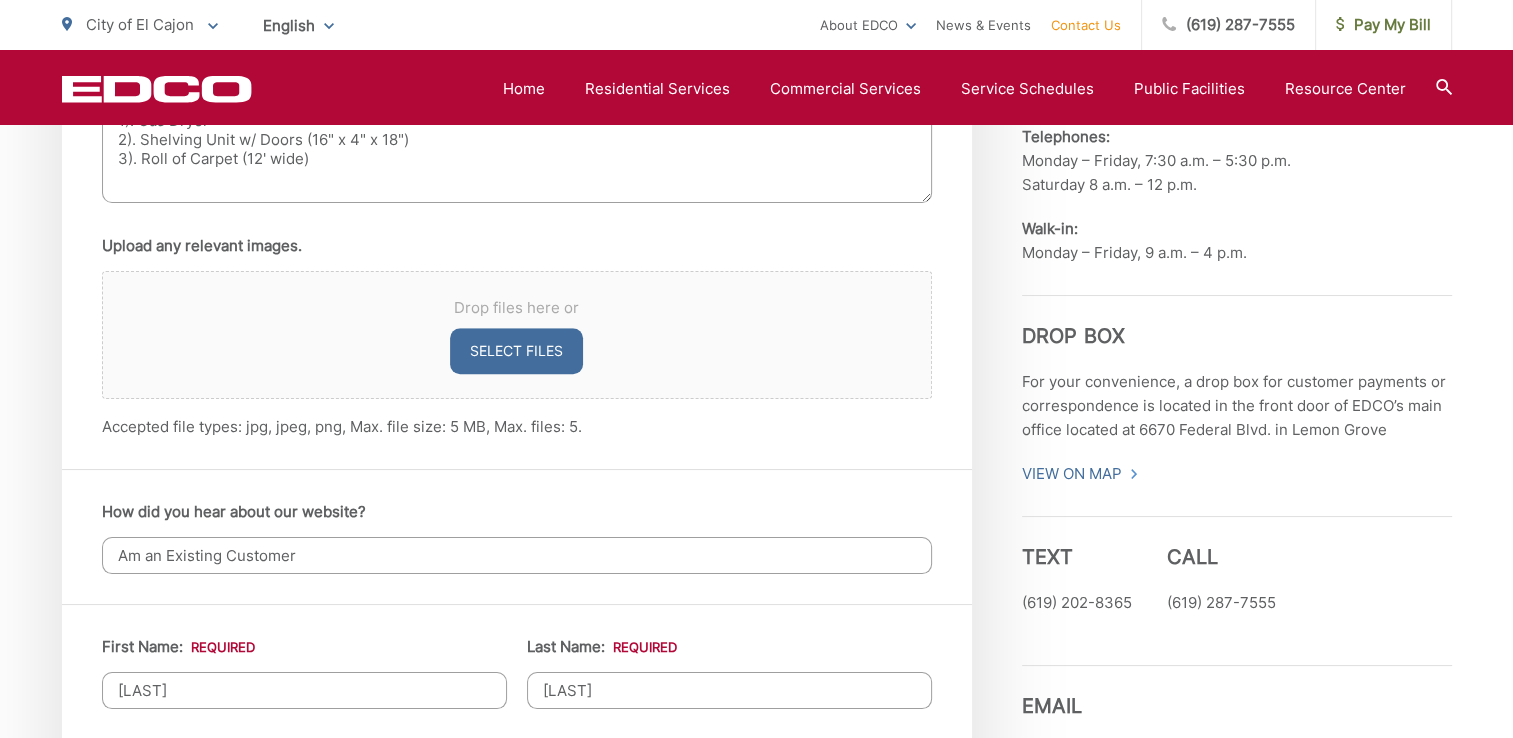 click on "[LAST]" at bounding box center (304, 690) 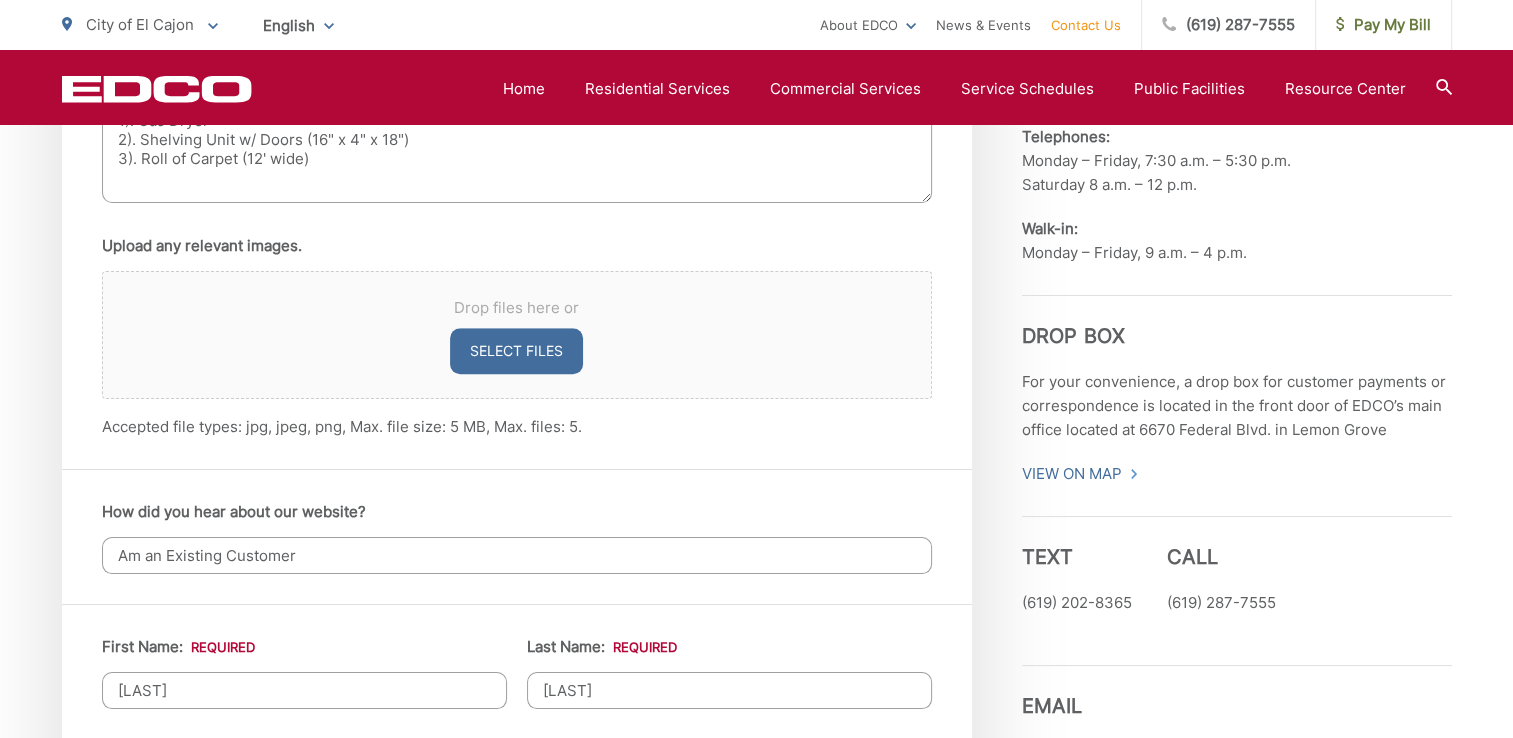 click on "[LAST]" at bounding box center (304, 690) 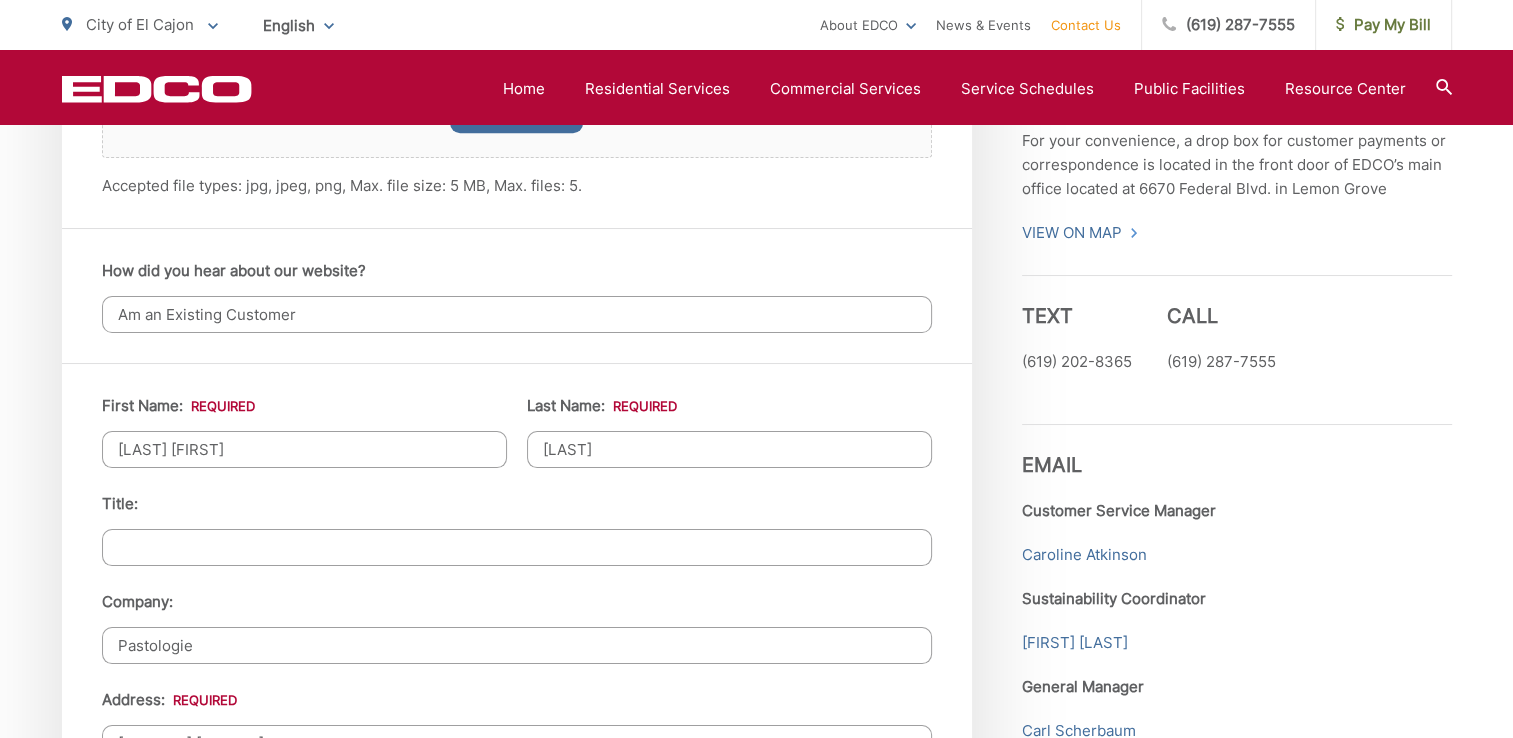 scroll, scrollTop: 1700, scrollLeft: 0, axis: vertical 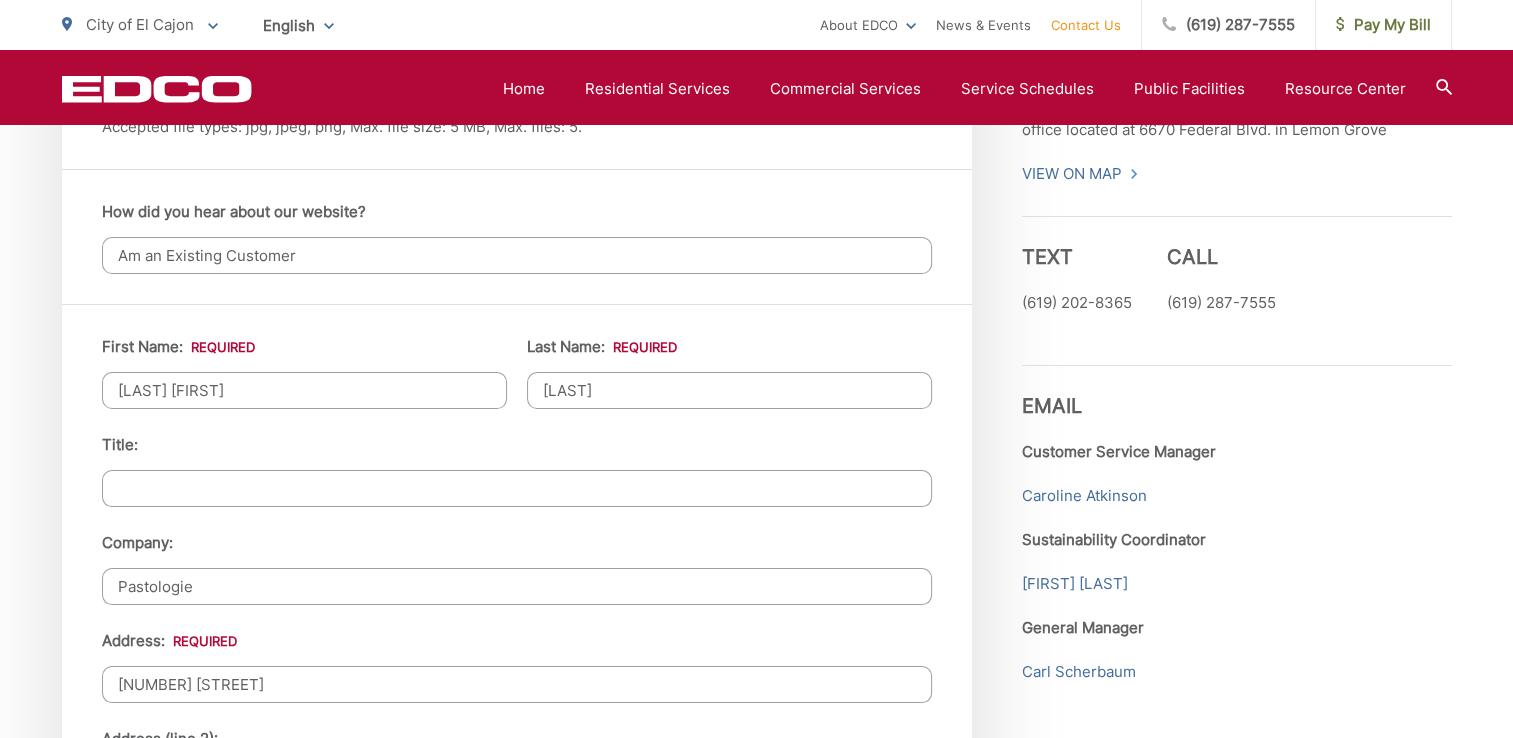 type on "[LAST] [FIRST]" 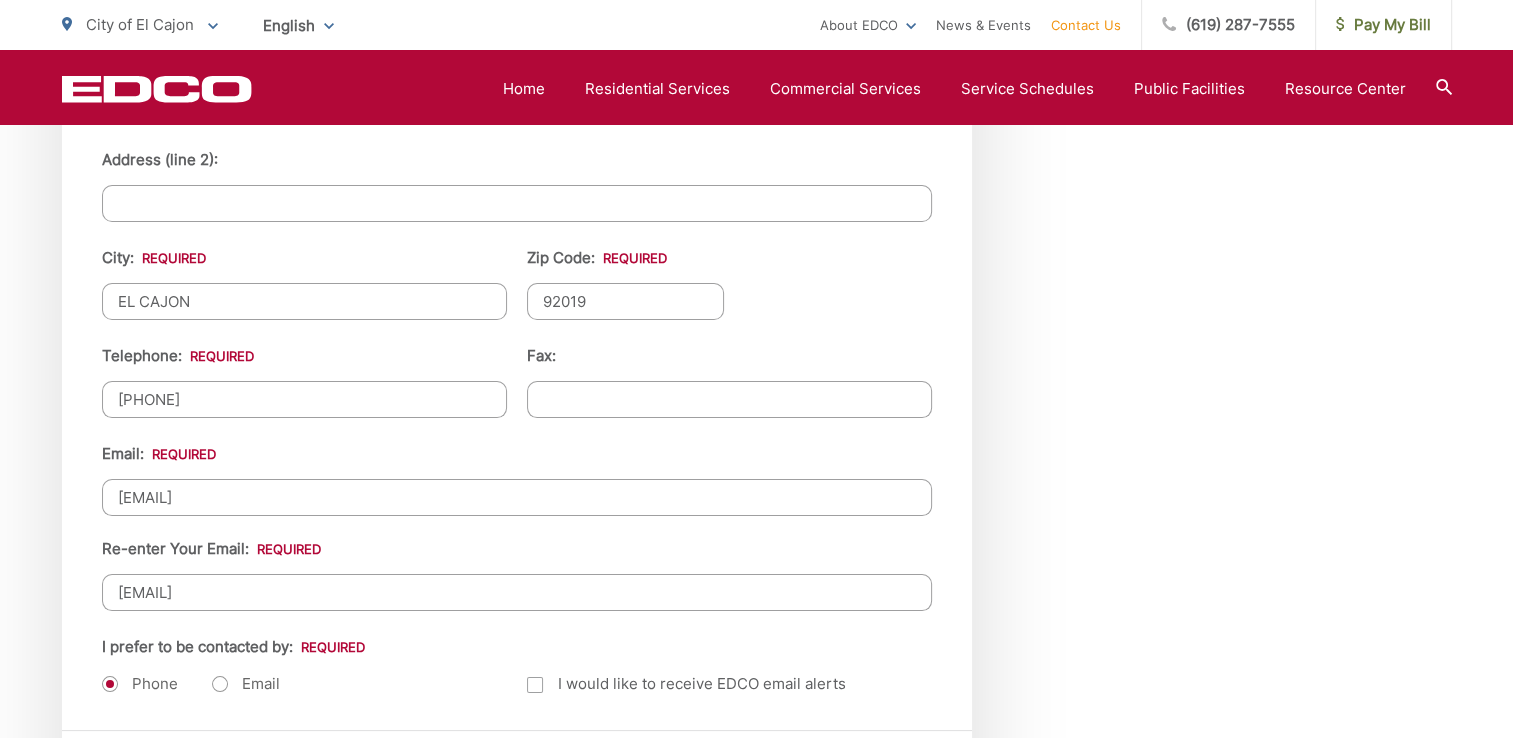 scroll, scrollTop: 2400, scrollLeft: 0, axis: vertical 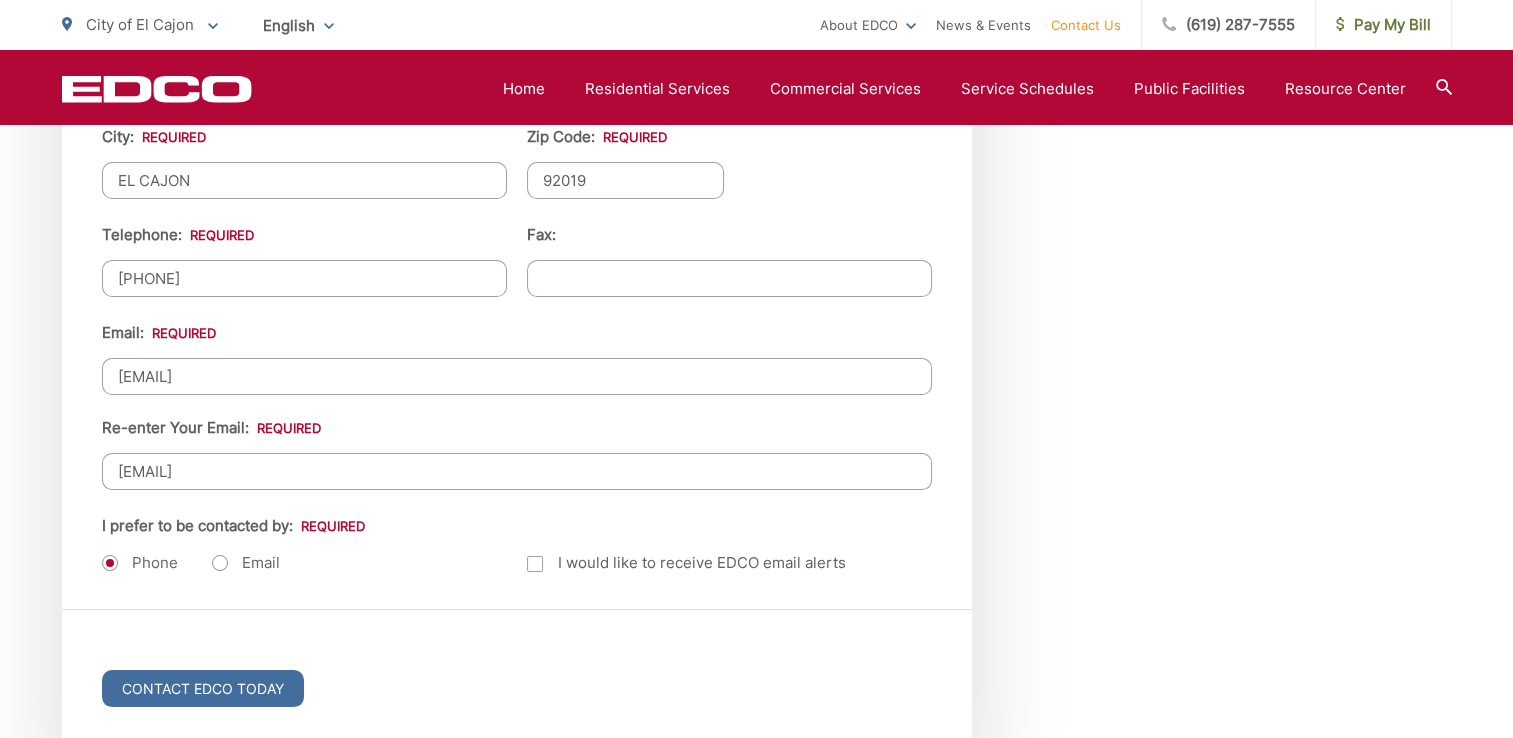 type on "N/A - Residential" 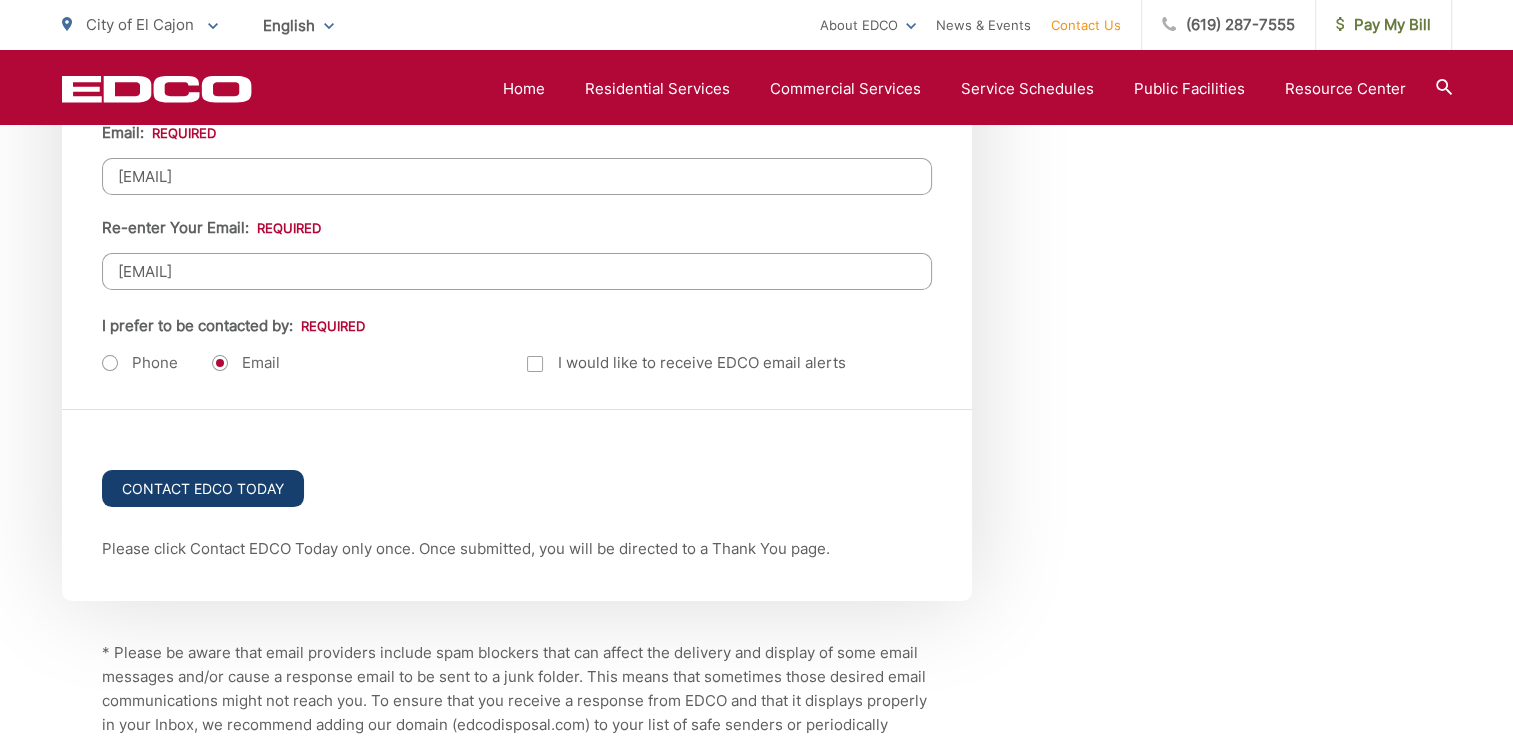 scroll, scrollTop: 2800, scrollLeft: 0, axis: vertical 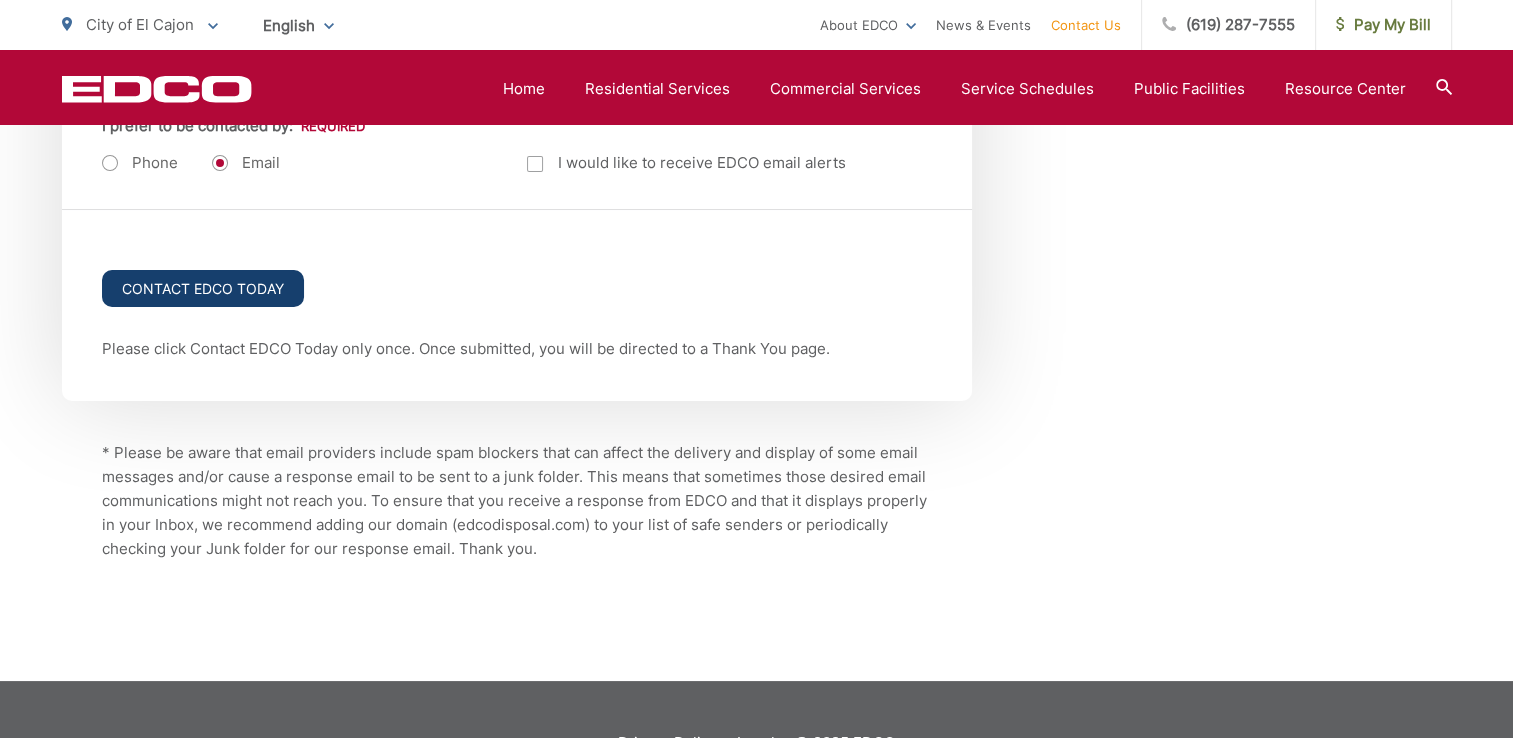 click on "Contact EDCO Today" at bounding box center (203, 288) 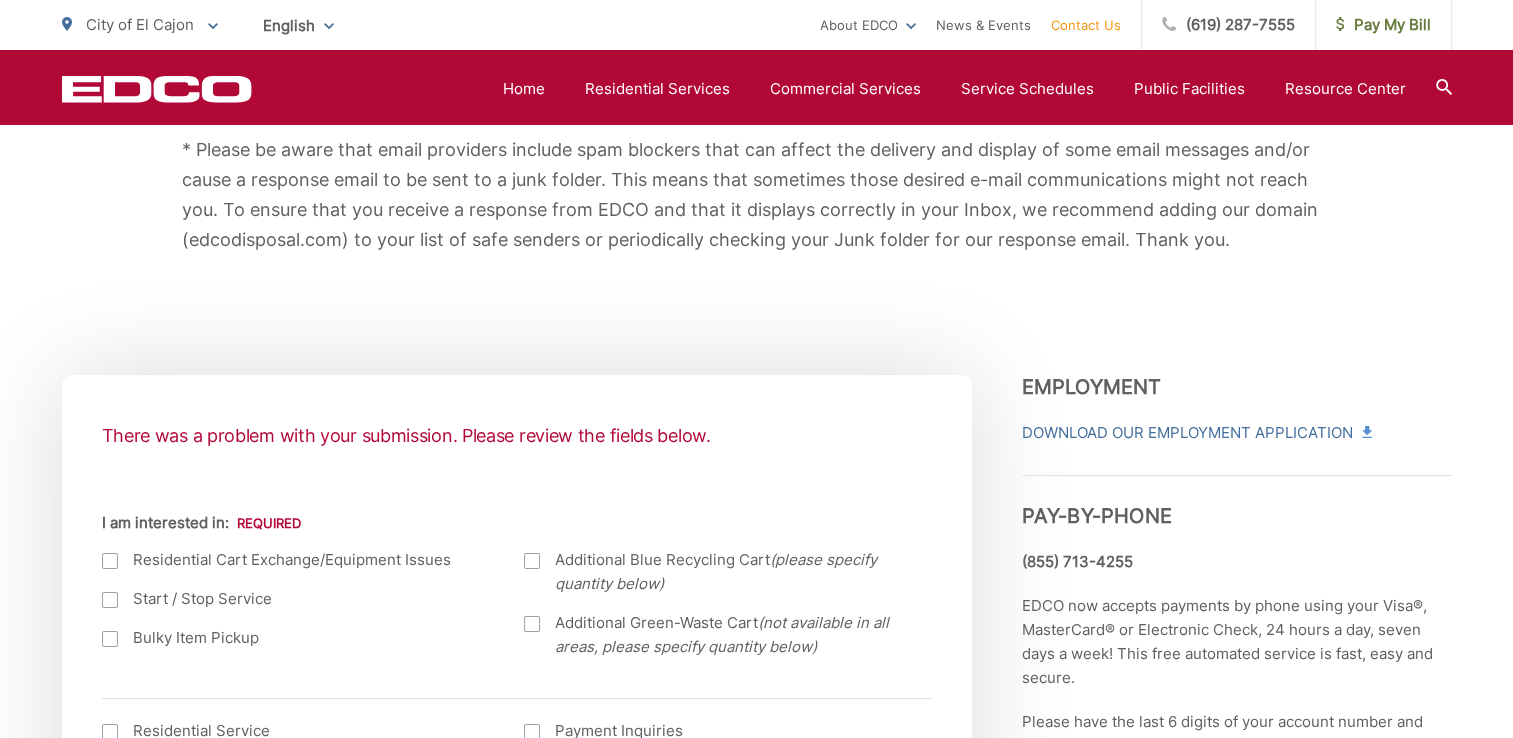 scroll, scrollTop: 500, scrollLeft: 0, axis: vertical 